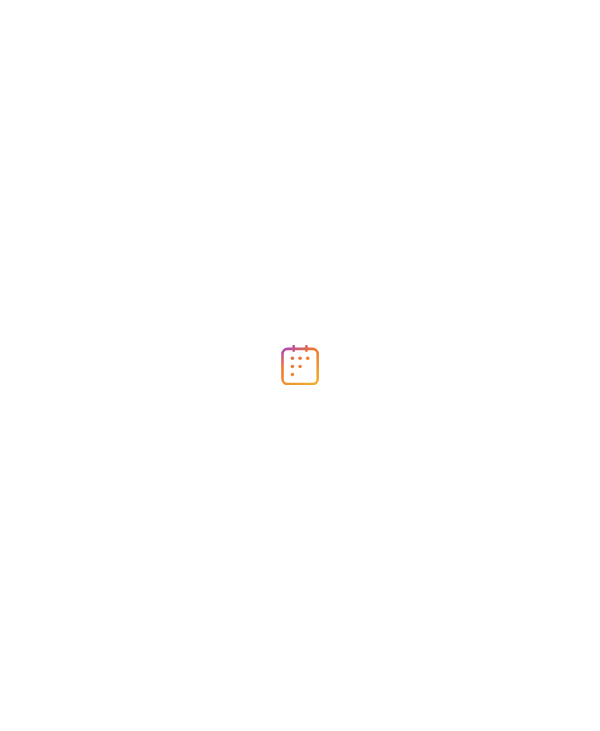 scroll, scrollTop: 0, scrollLeft: 0, axis: both 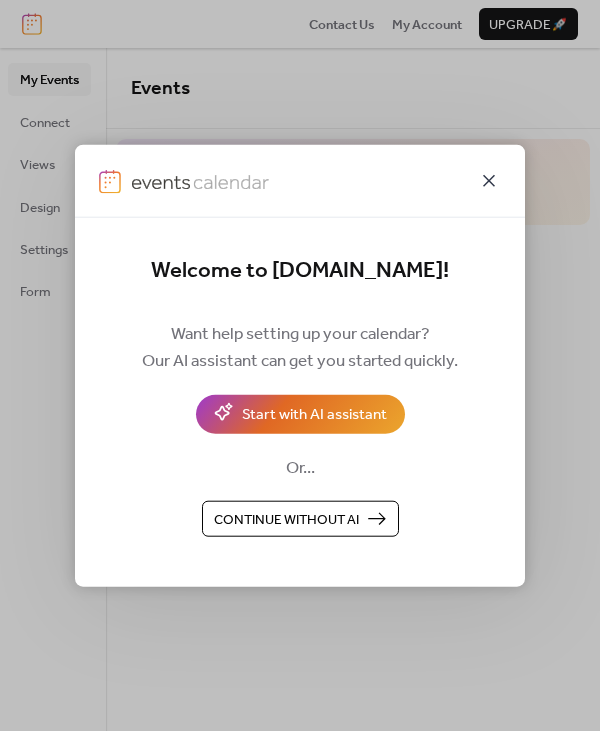click 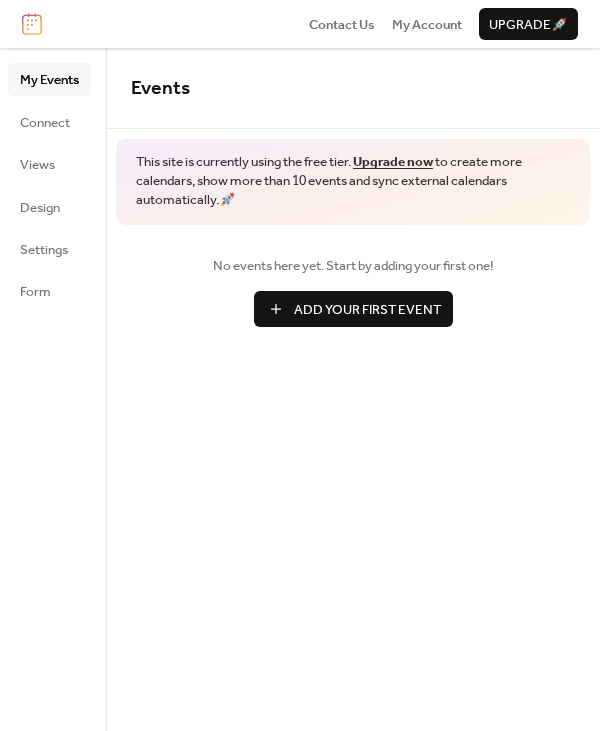 click on "Add Your First Event" at bounding box center (367, 310) 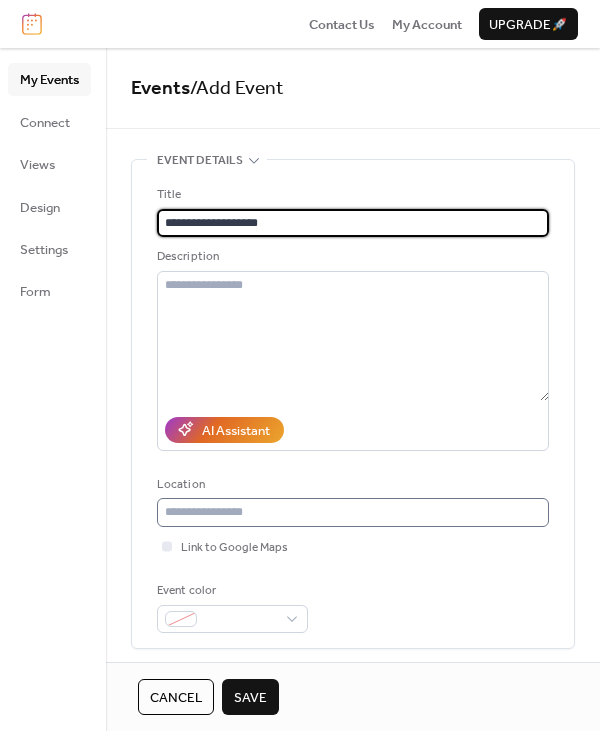 type on "**********" 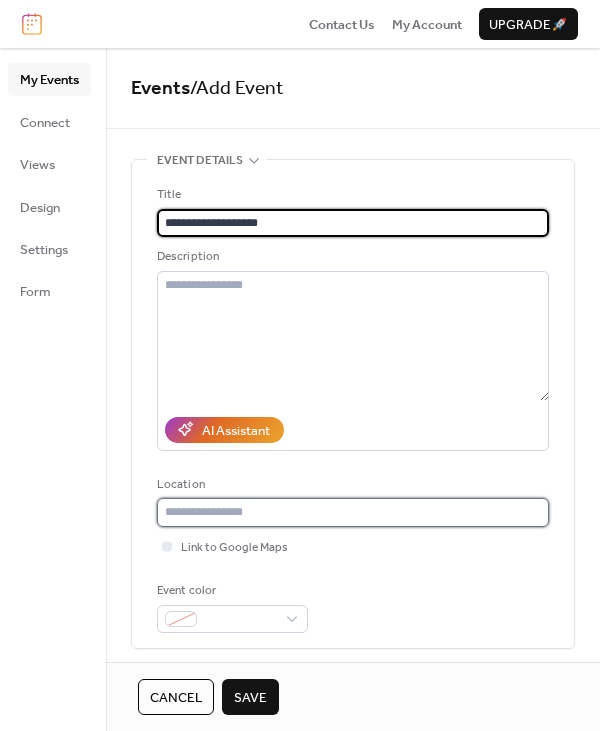 click at bounding box center (353, 512) 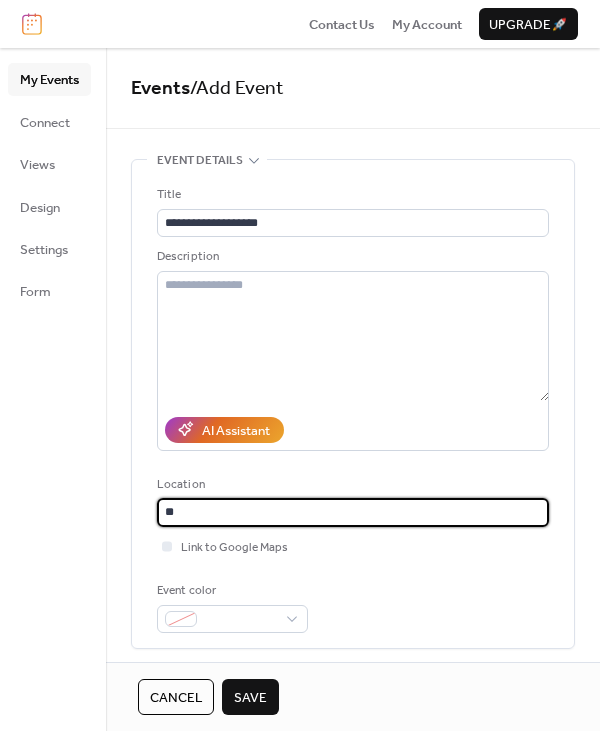 type on "*" 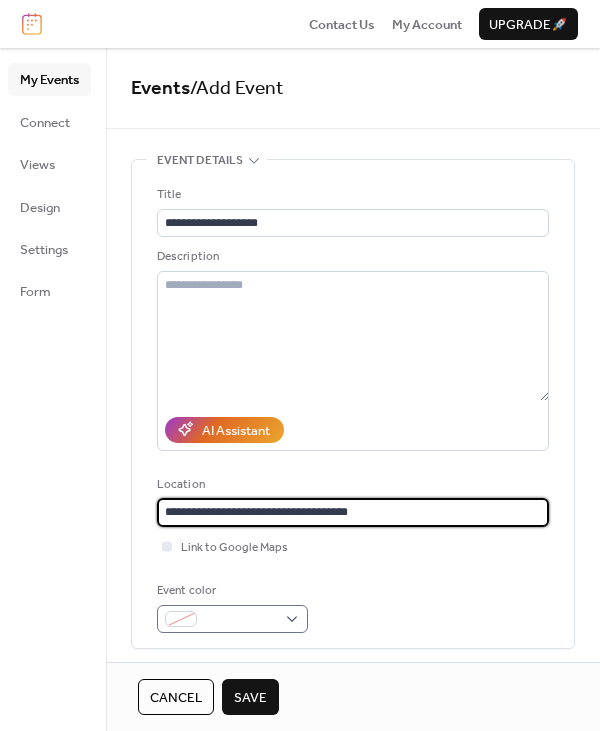 type on "**********" 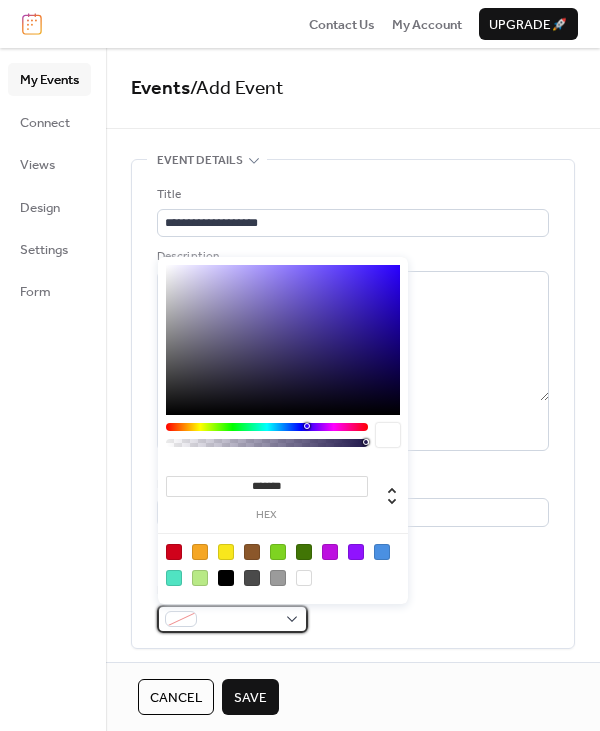 click at bounding box center [181, 619] 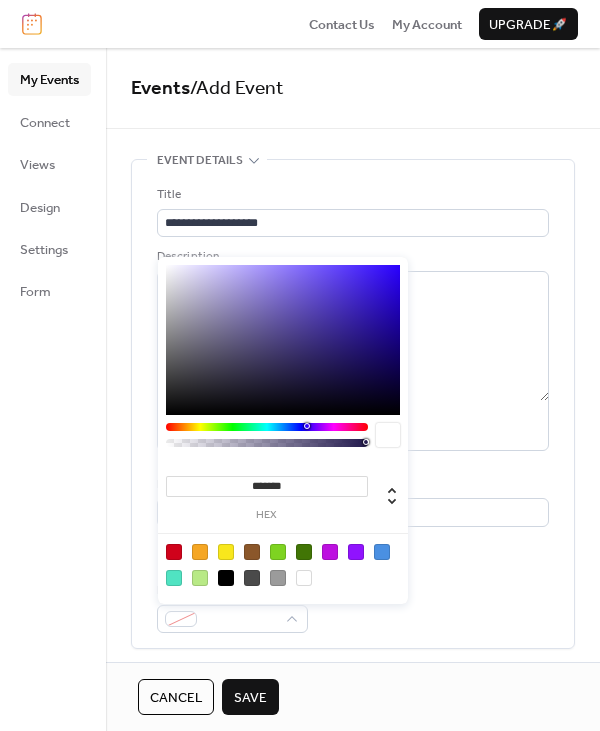 click at bounding box center [226, 552] 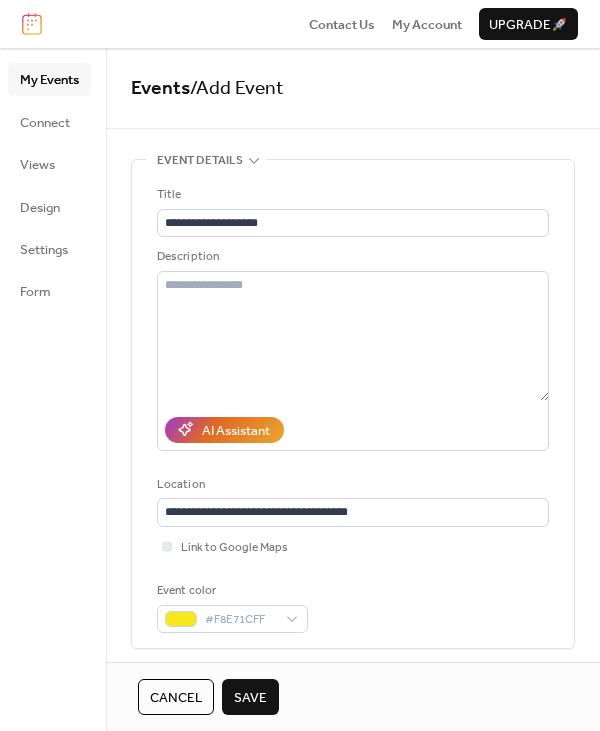 click on "Save" at bounding box center [250, 698] 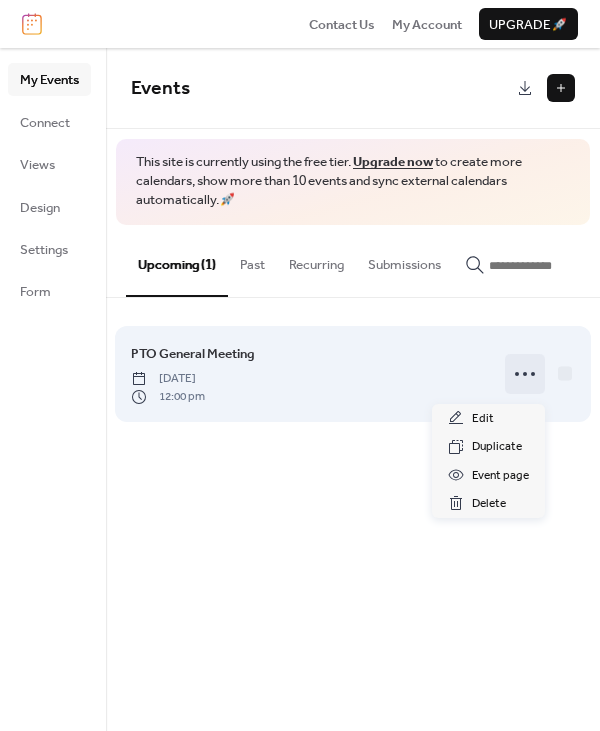 click 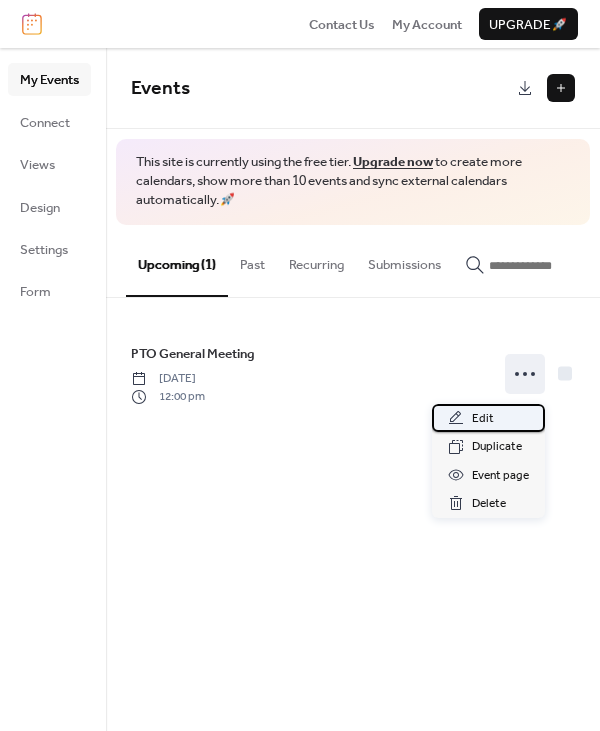 click on "Edit" at bounding box center [483, 419] 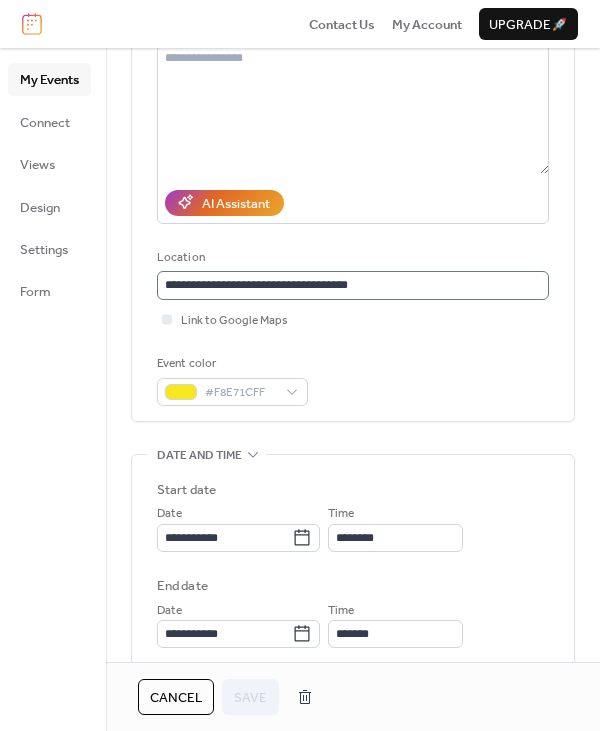 scroll, scrollTop: 273, scrollLeft: 0, axis: vertical 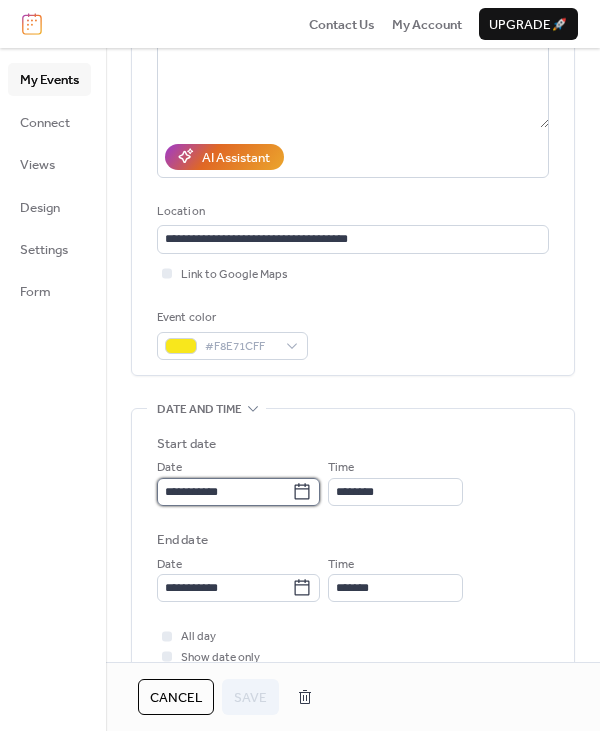 click on "**********" at bounding box center (224, 492) 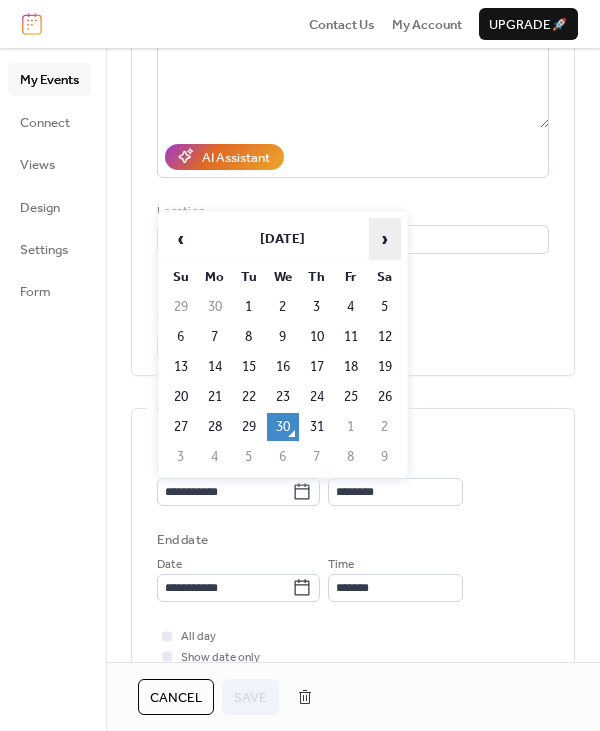 click on "›" at bounding box center (385, 239) 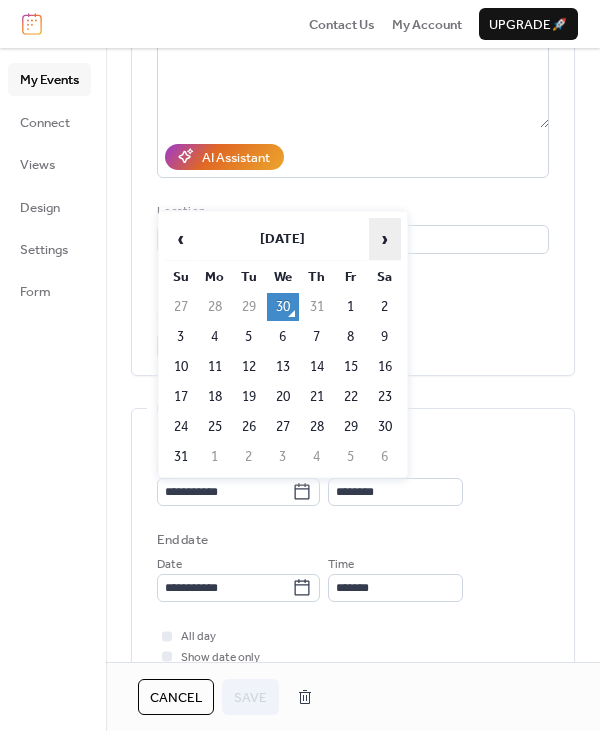 click on "›" at bounding box center (385, 239) 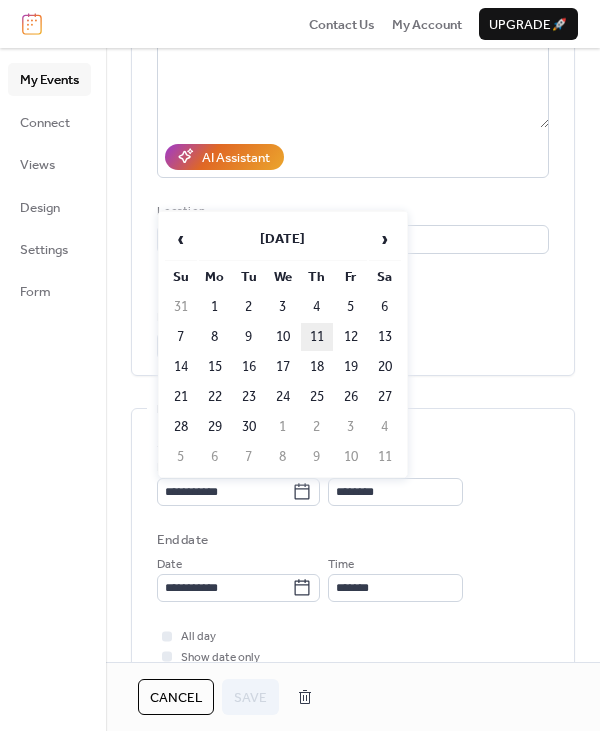 click on "11" at bounding box center (317, 337) 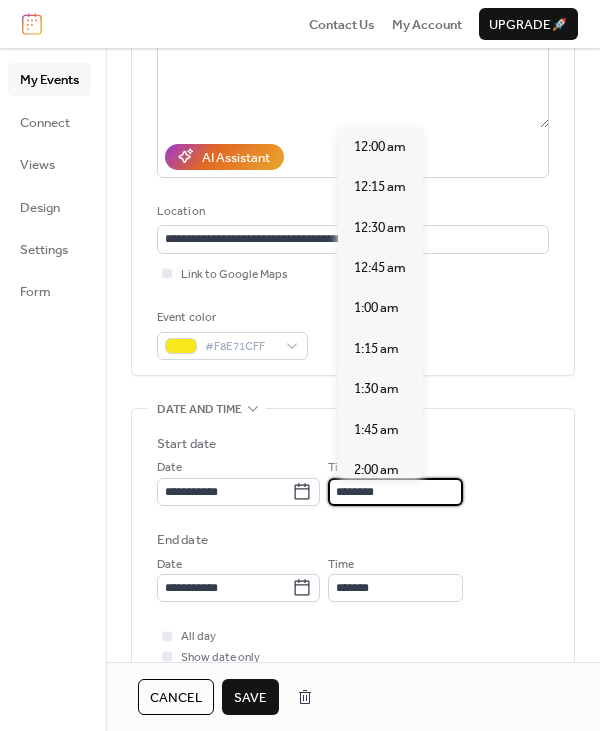 click on "********" at bounding box center [395, 492] 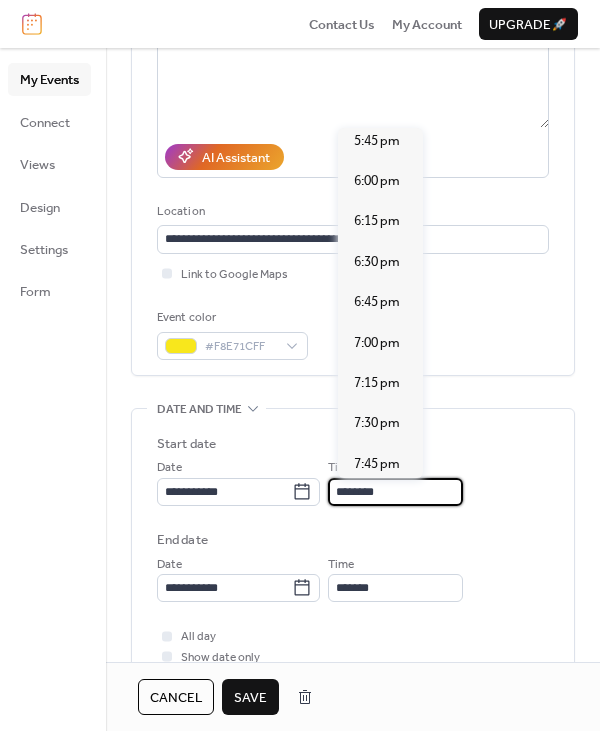 scroll, scrollTop: 2885, scrollLeft: 0, axis: vertical 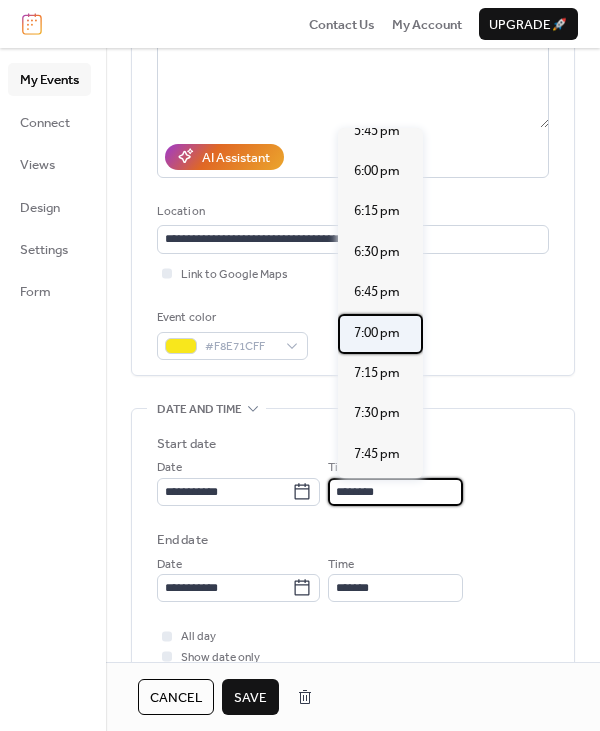 click on "7:00 pm" at bounding box center (377, 333) 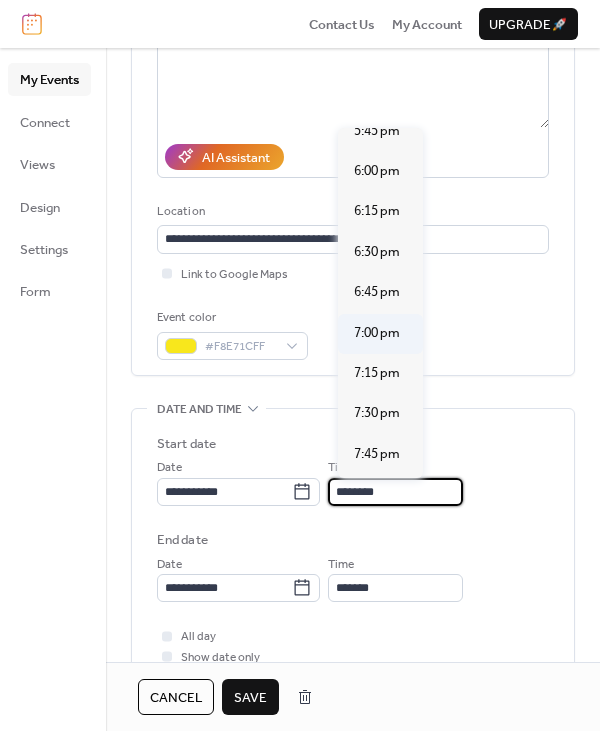 type on "*******" 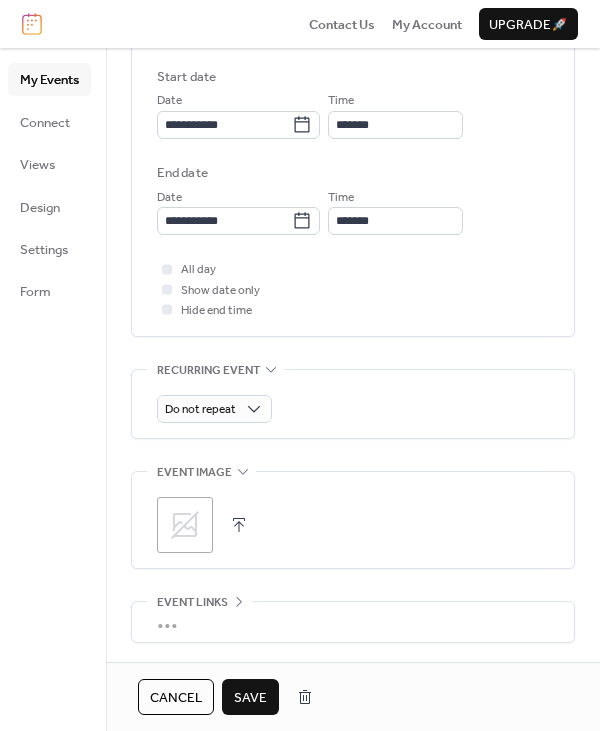 scroll, scrollTop: 655, scrollLeft: 0, axis: vertical 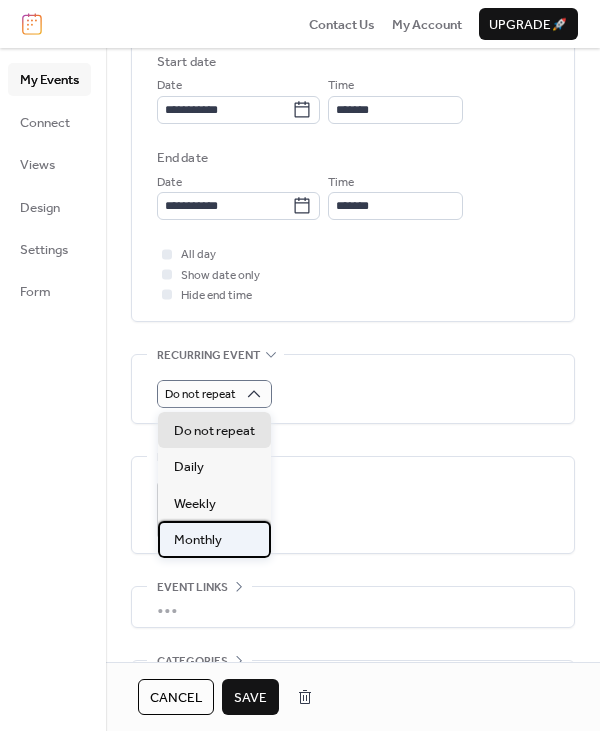 click on "Monthly" at bounding box center [214, 539] 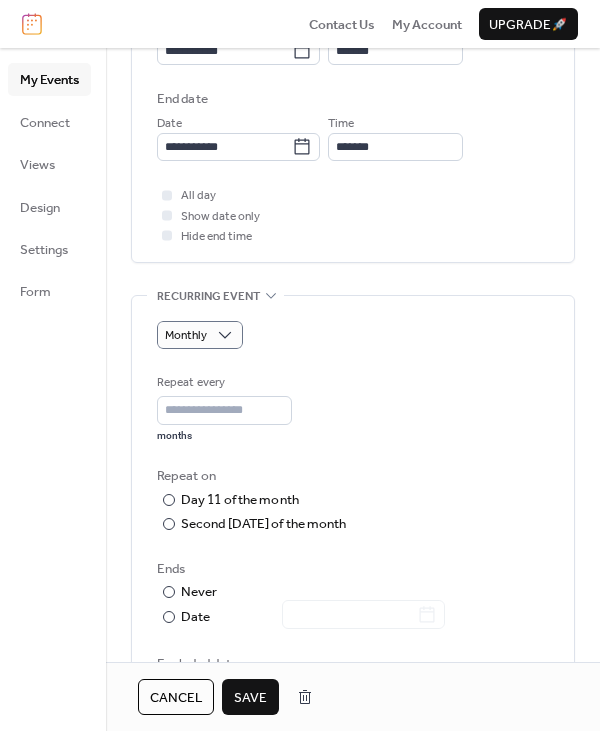 scroll, scrollTop: 717, scrollLeft: 0, axis: vertical 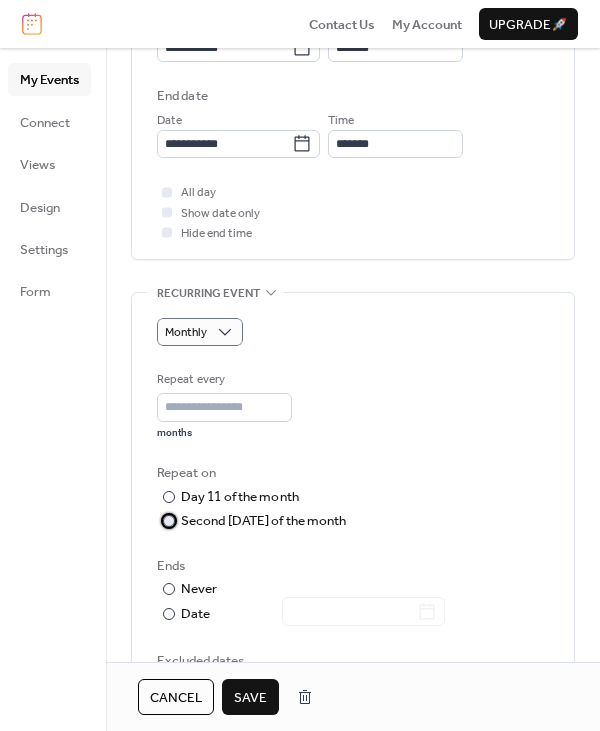 click at bounding box center (169, 521) 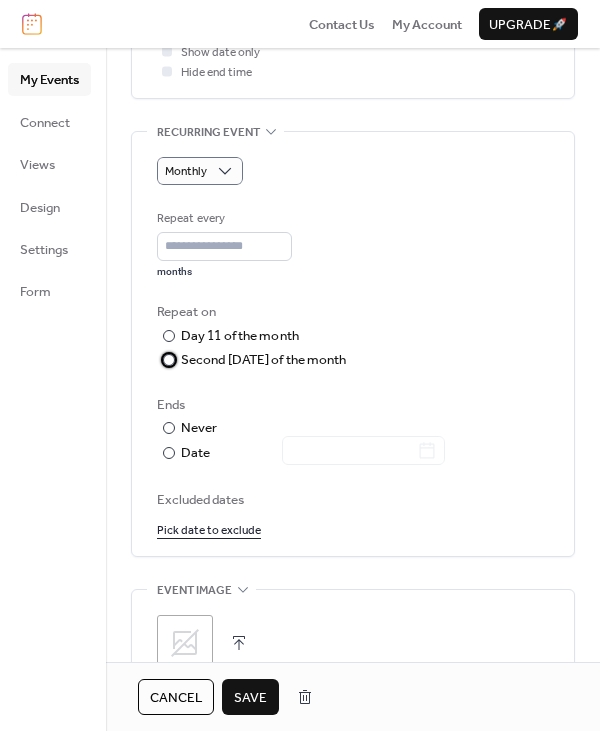 scroll, scrollTop: 911, scrollLeft: 0, axis: vertical 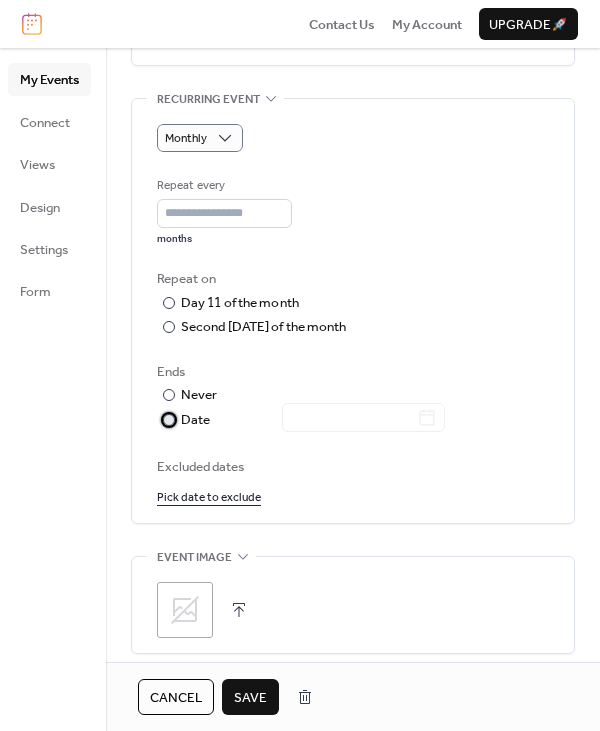 click at bounding box center [169, 420] 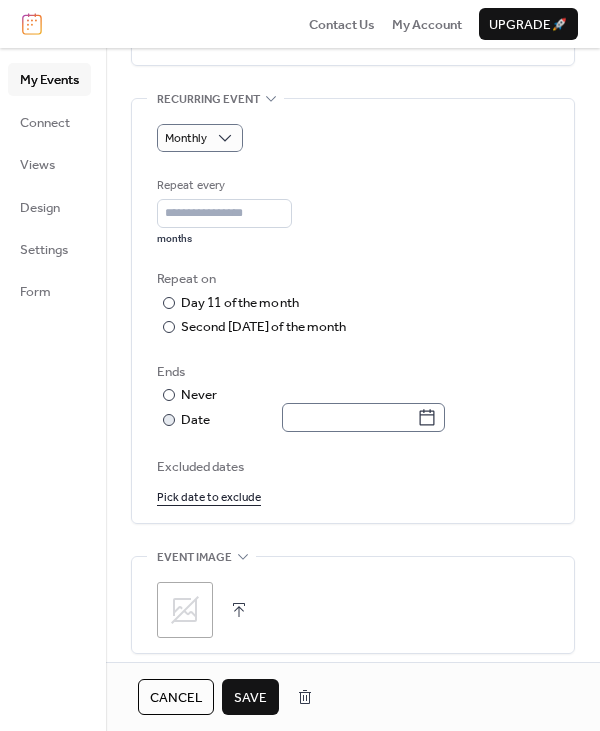 click 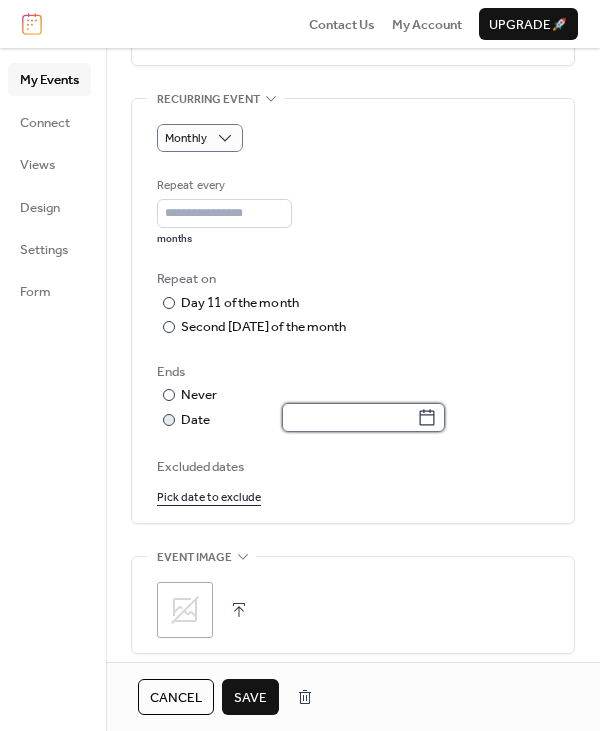 click at bounding box center [349, 417] 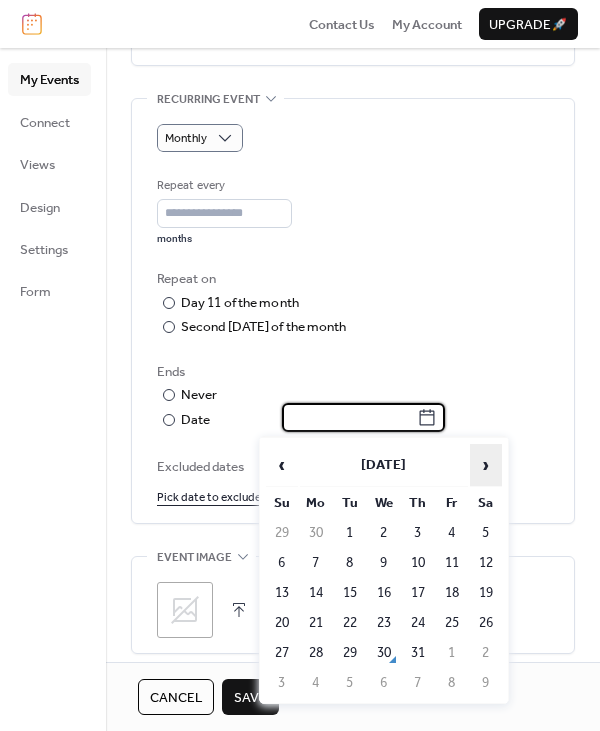 click on "›" at bounding box center (486, 465) 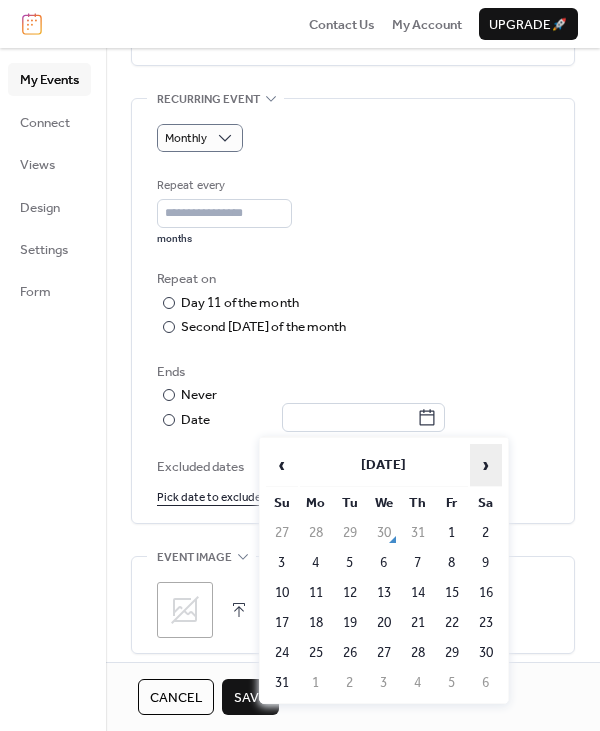 click on "›" at bounding box center [486, 465] 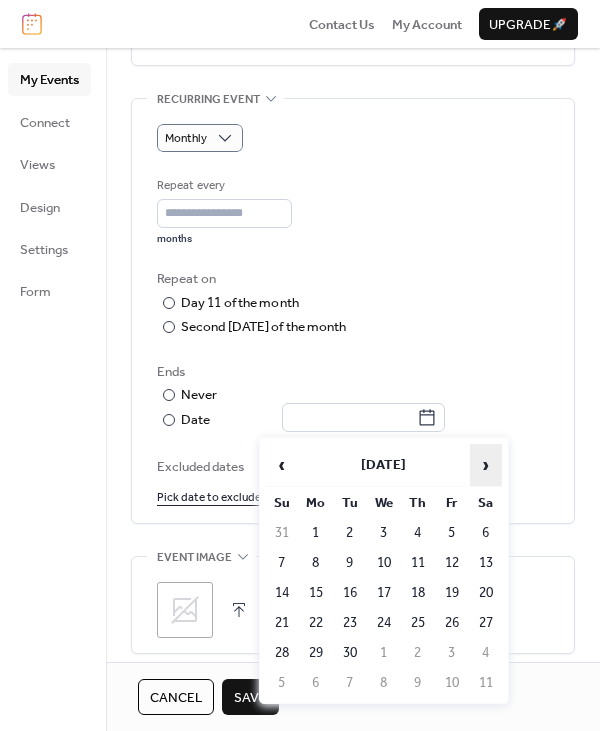 click on "›" at bounding box center (486, 465) 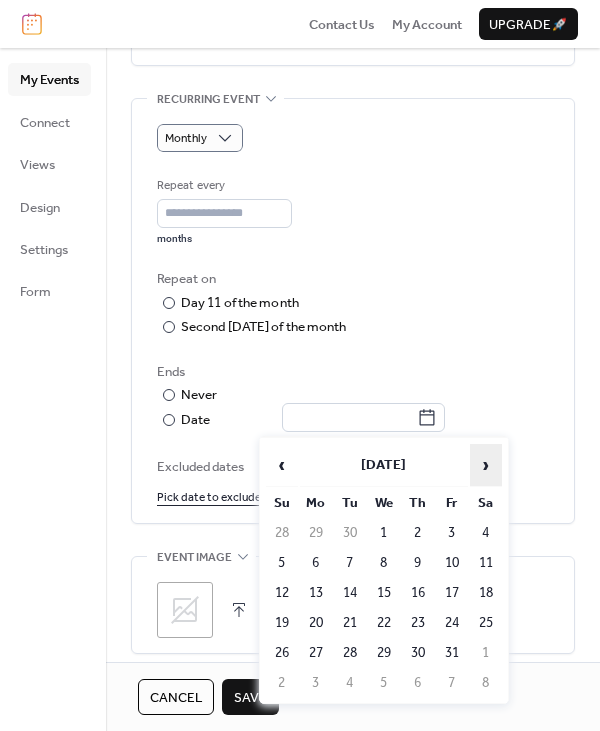 click on "›" at bounding box center (486, 465) 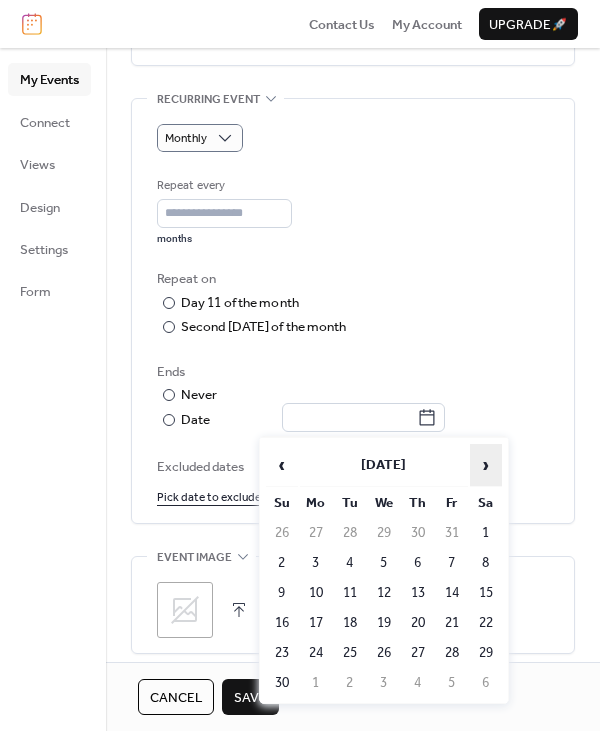 click on "›" at bounding box center [486, 465] 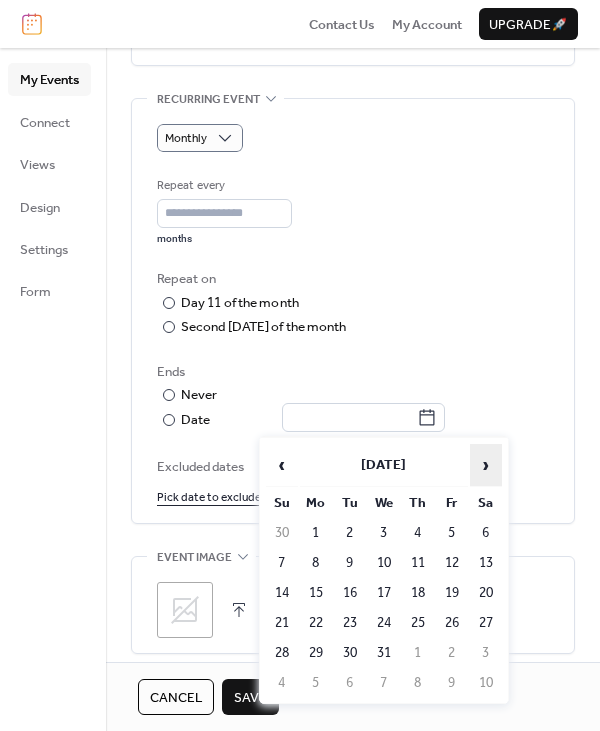 click on "›" at bounding box center [486, 465] 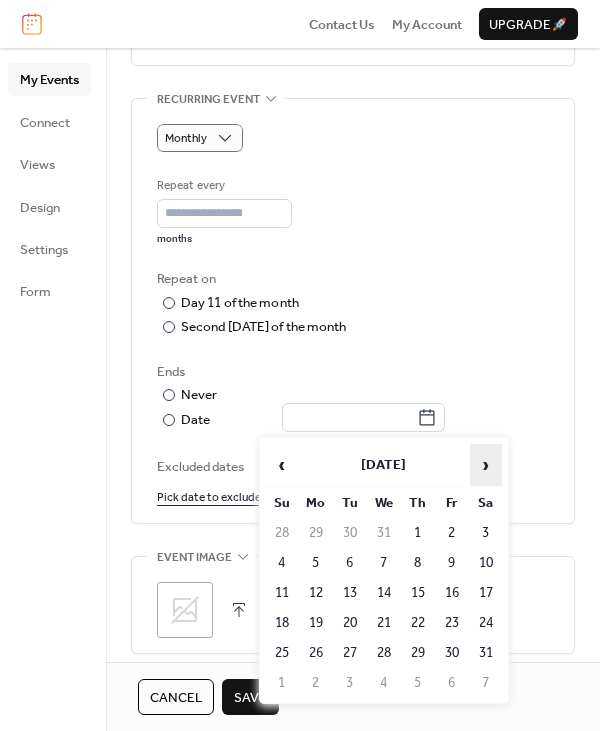 click on "›" at bounding box center [486, 465] 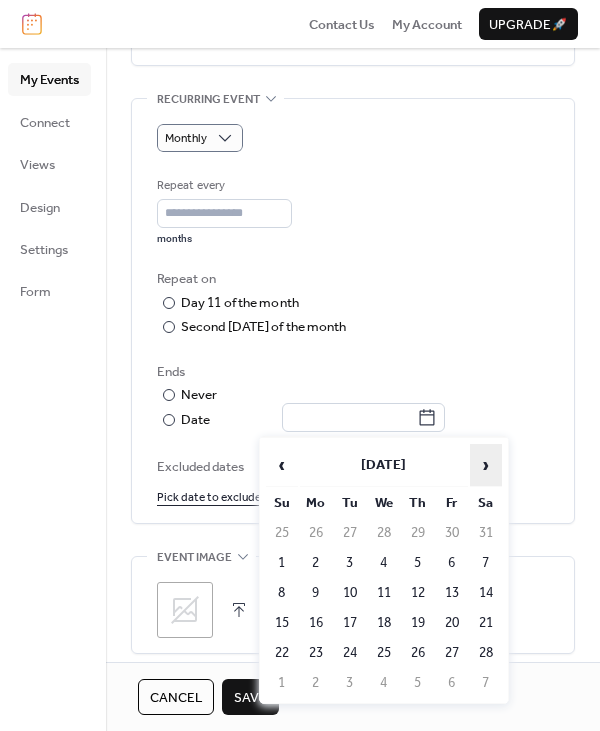click on "›" at bounding box center (486, 465) 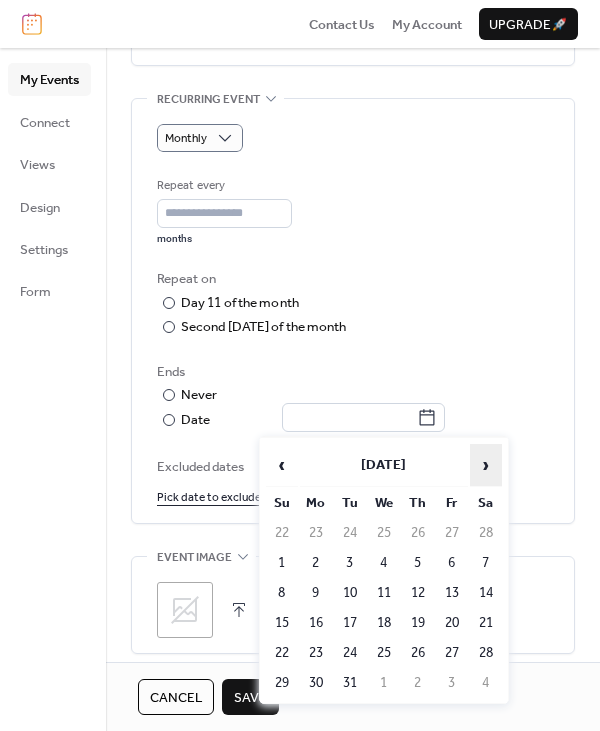 click on "›" at bounding box center (486, 465) 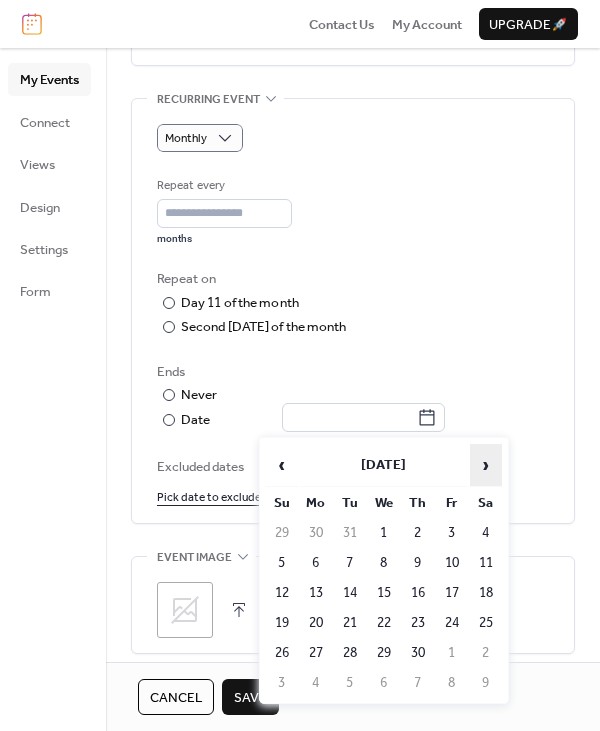 click on "›" at bounding box center [486, 465] 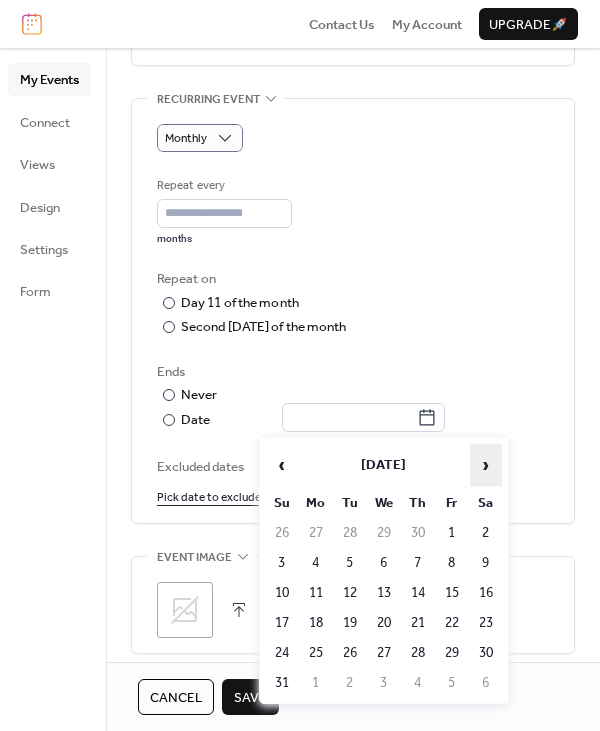 click on "›" at bounding box center (486, 465) 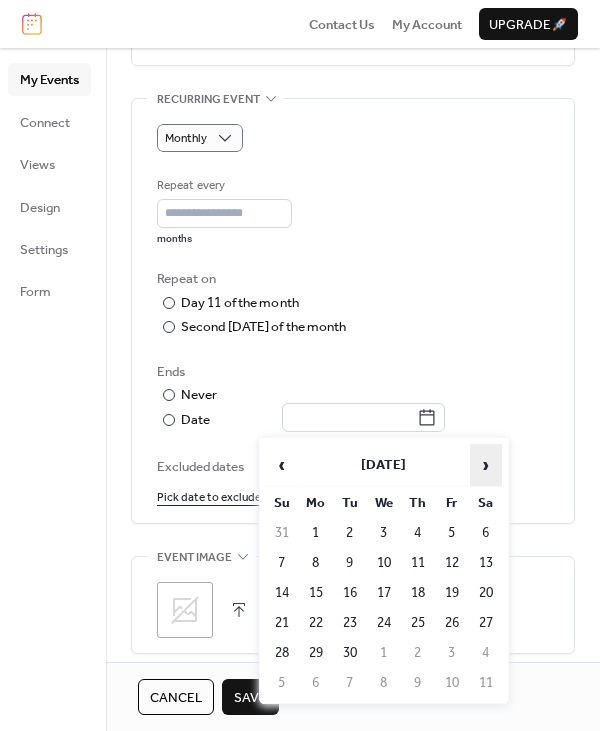 click on "›" at bounding box center [486, 465] 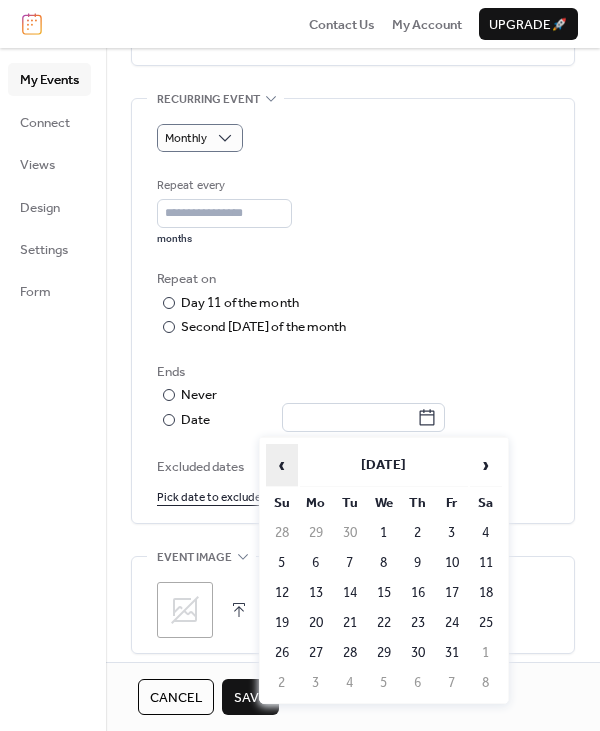 click on "‹" at bounding box center [282, 465] 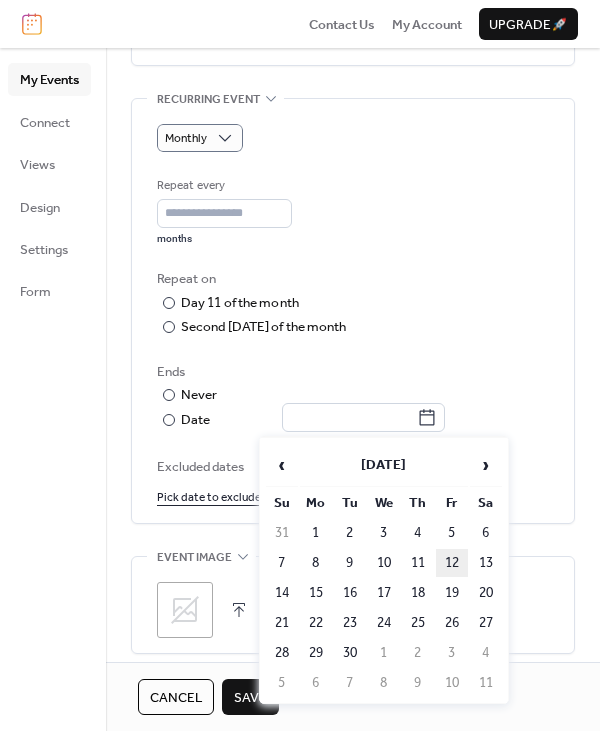 click on "12" at bounding box center [452, 563] 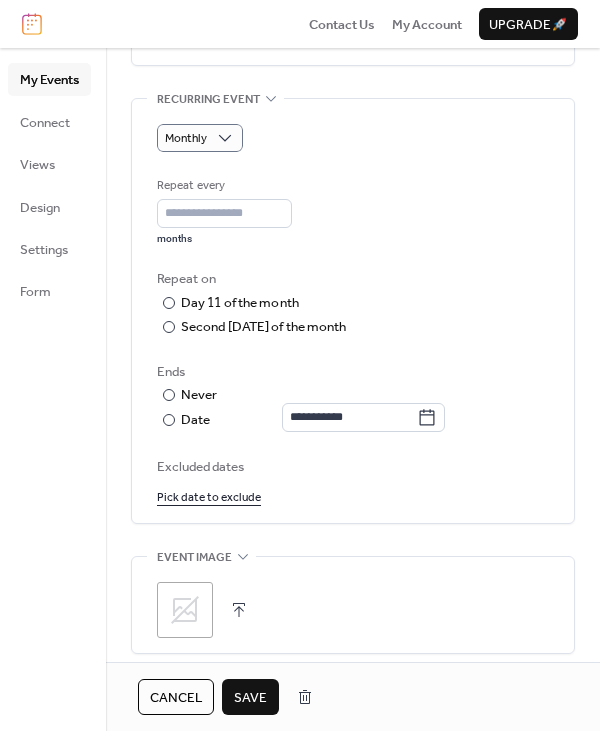 click on "Save" at bounding box center (250, 698) 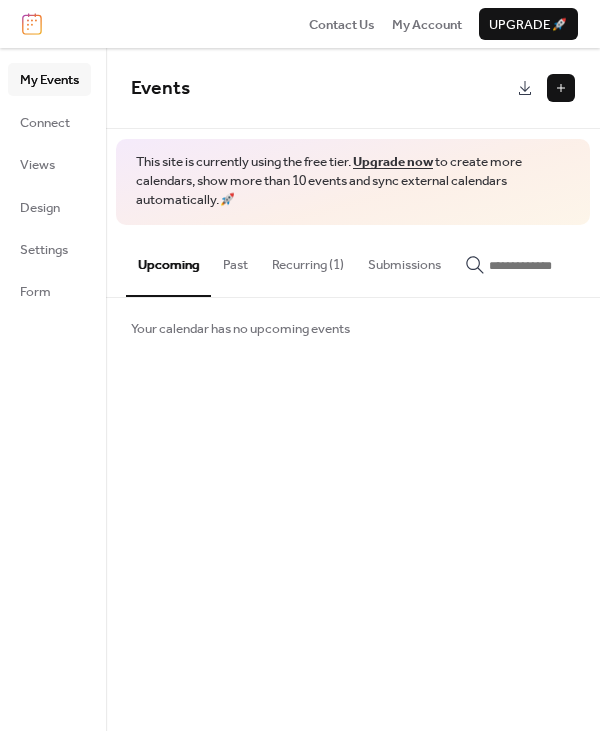 click on "Past" at bounding box center (235, 260) 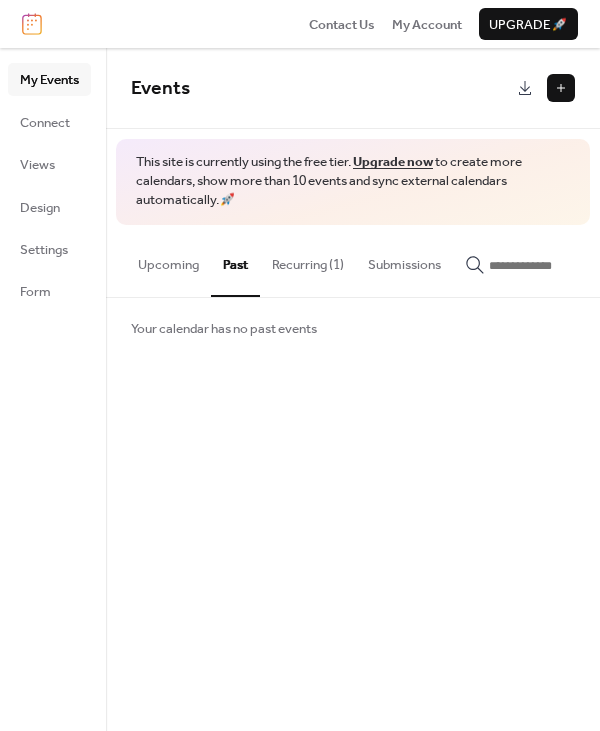 click on "Recurring (1)" at bounding box center [308, 260] 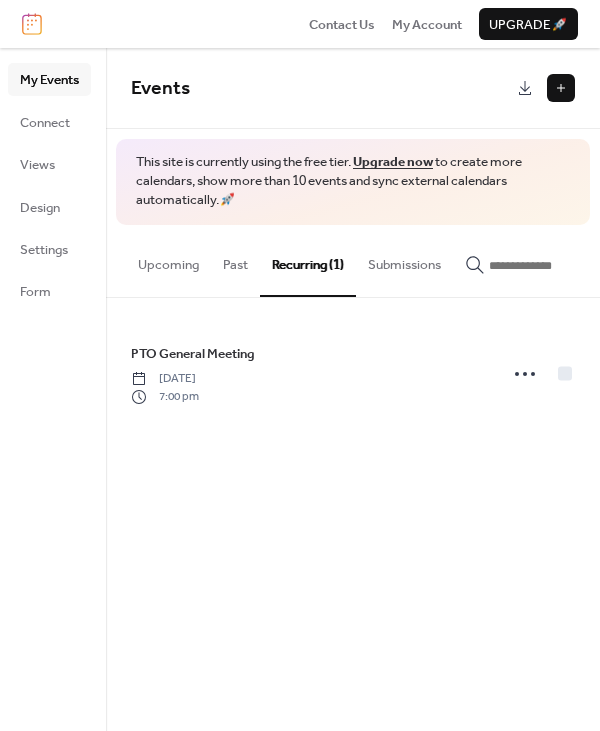 click on "Upgrade now" at bounding box center [393, 162] 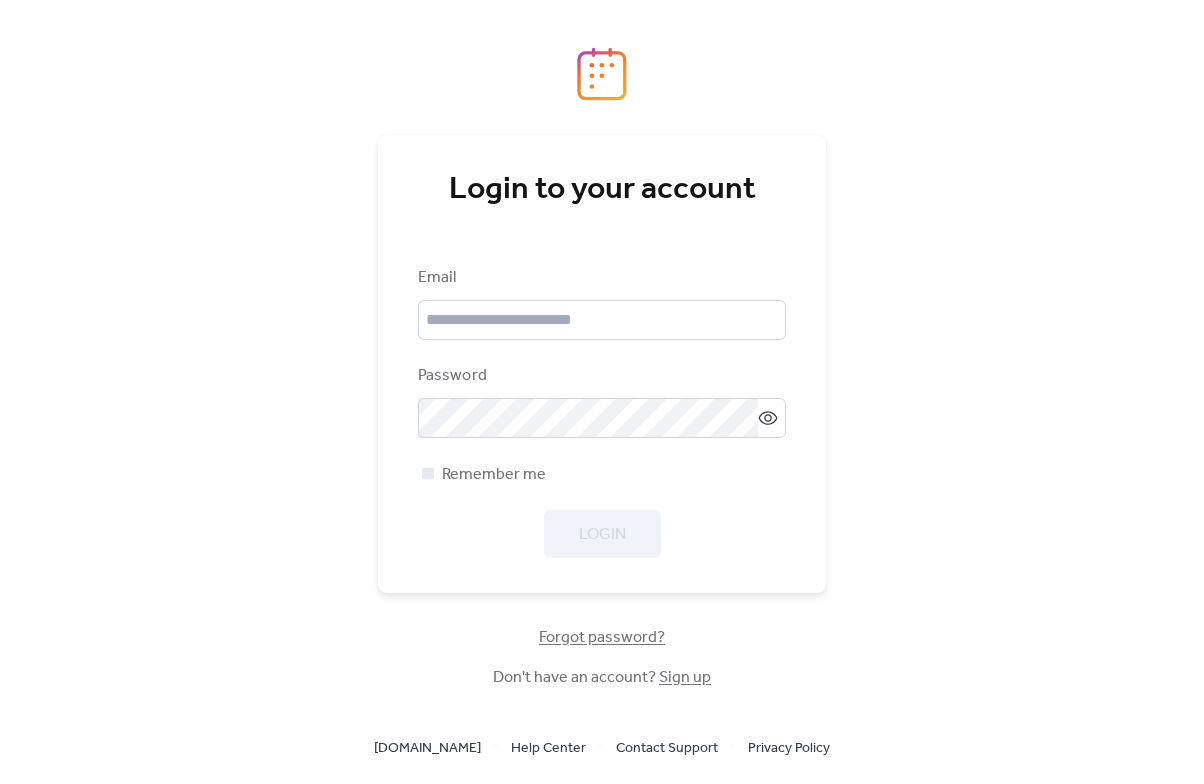 scroll, scrollTop: 0, scrollLeft: 0, axis: both 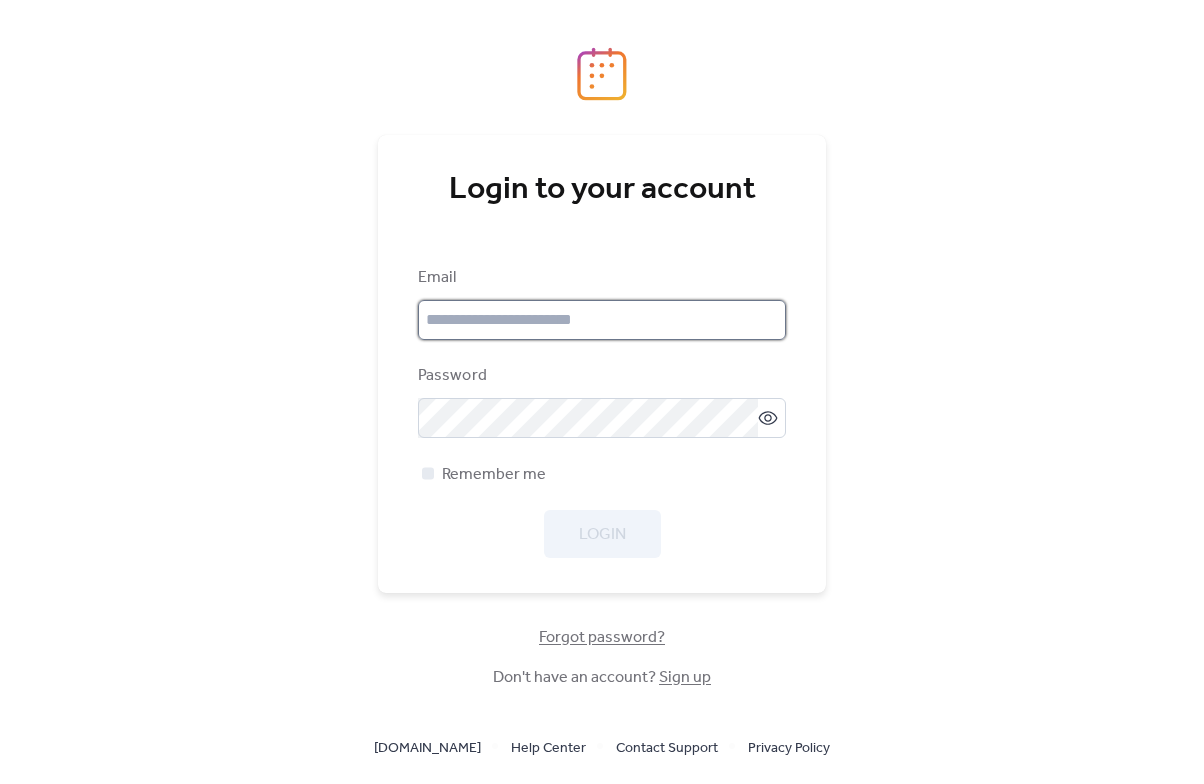 click at bounding box center [602, 320] 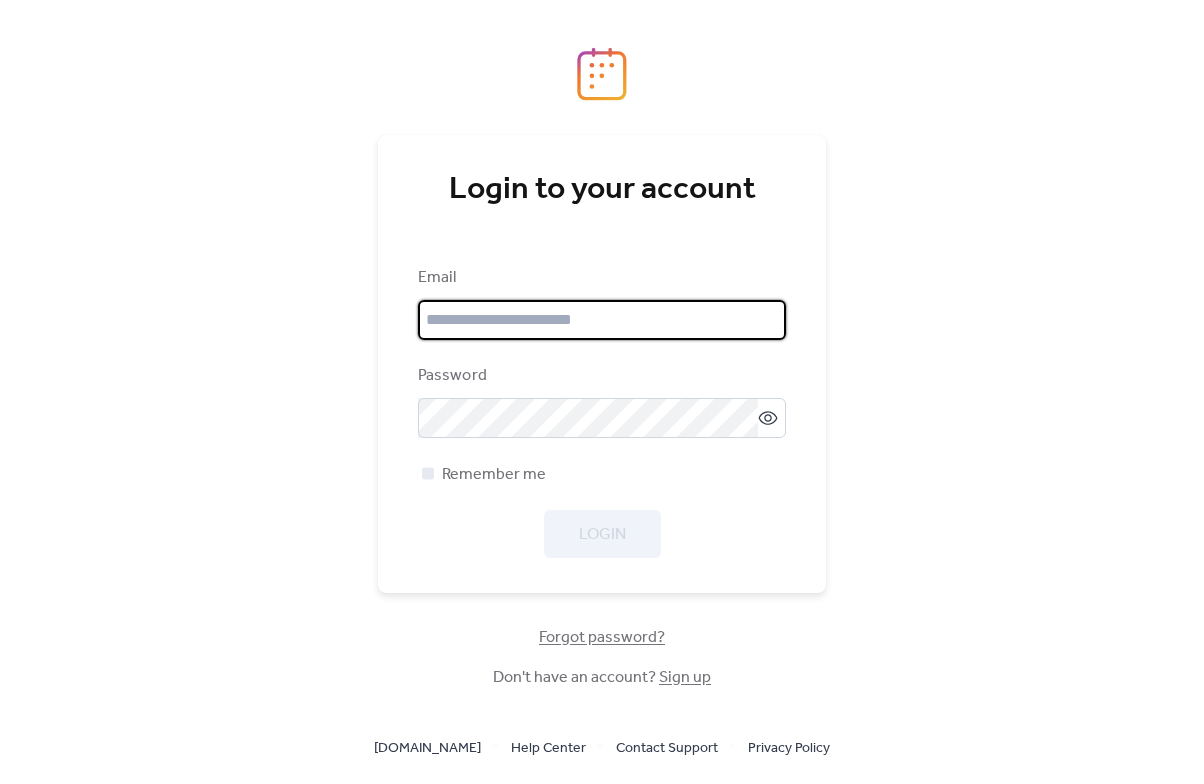 type on "**********" 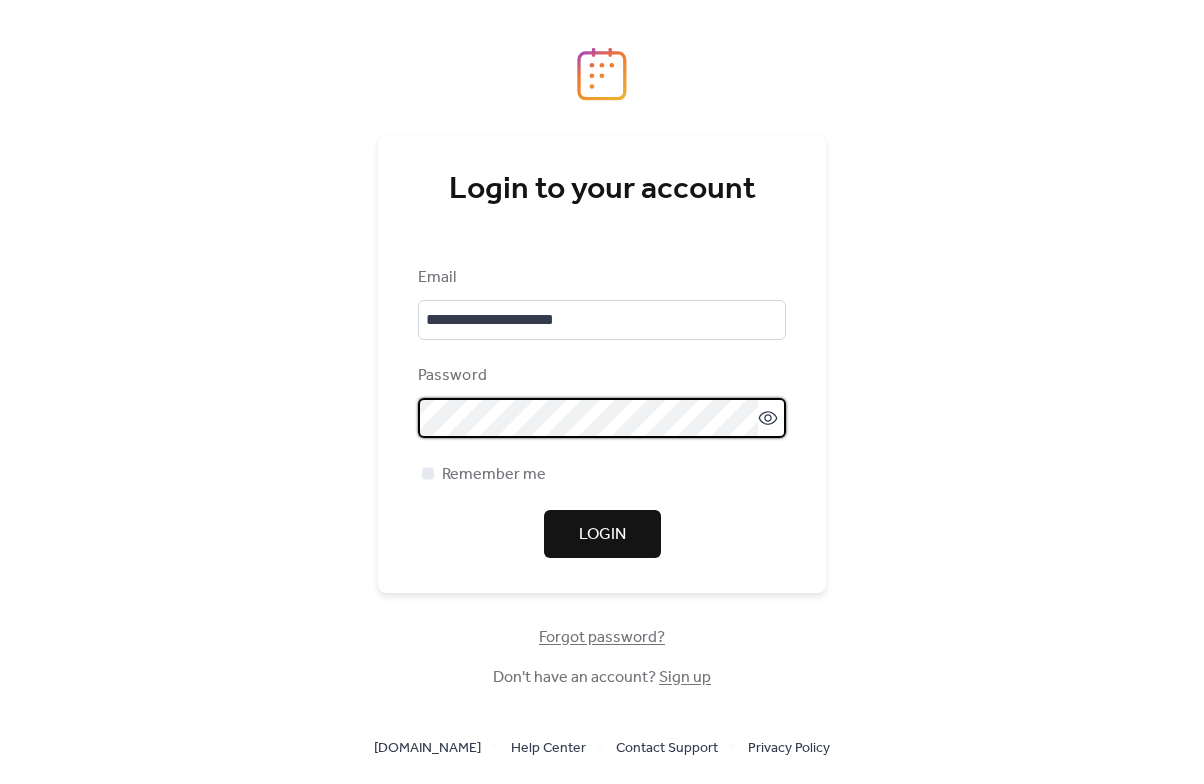 click on "Login" at bounding box center [602, 535] 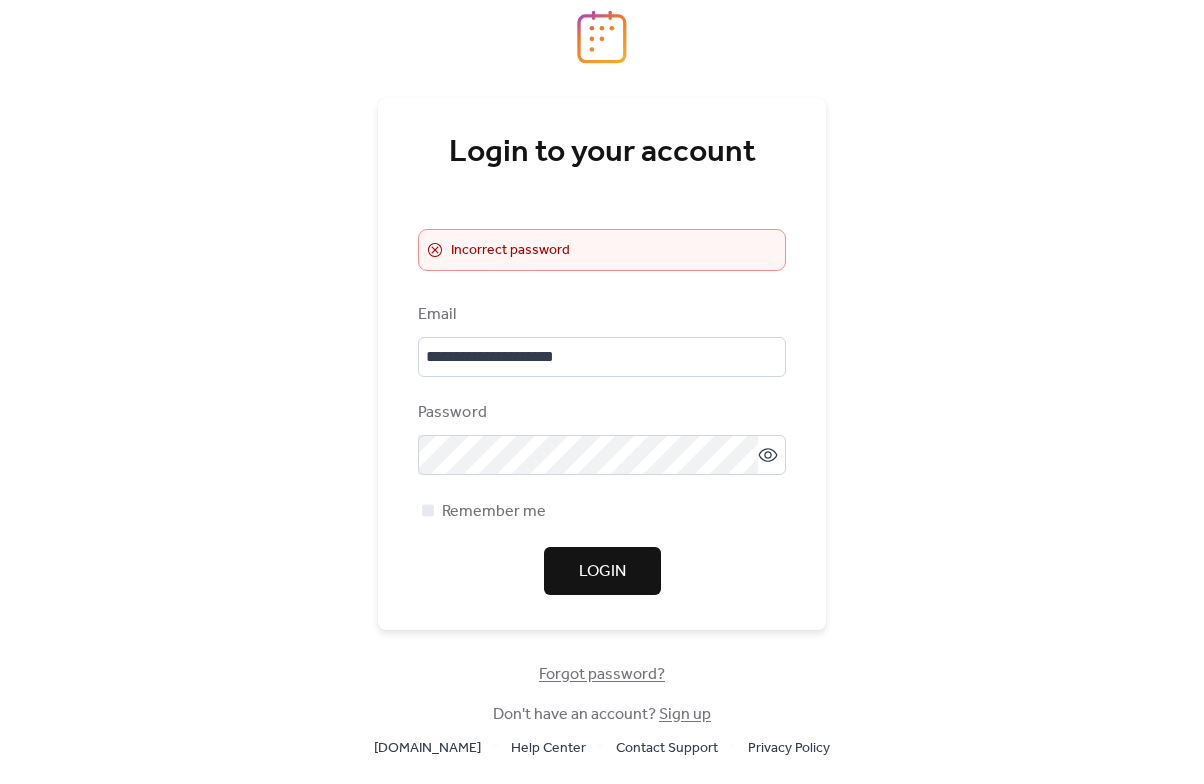 click on "Login" at bounding box center (602, 572) 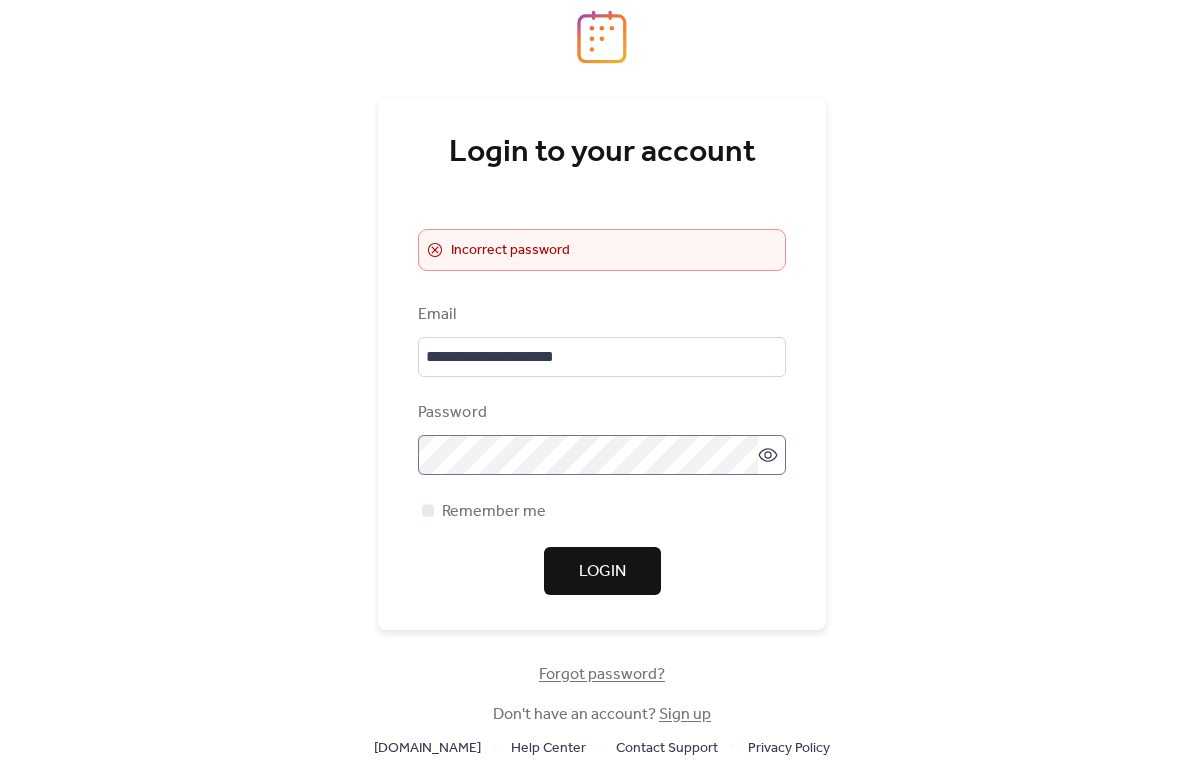 click 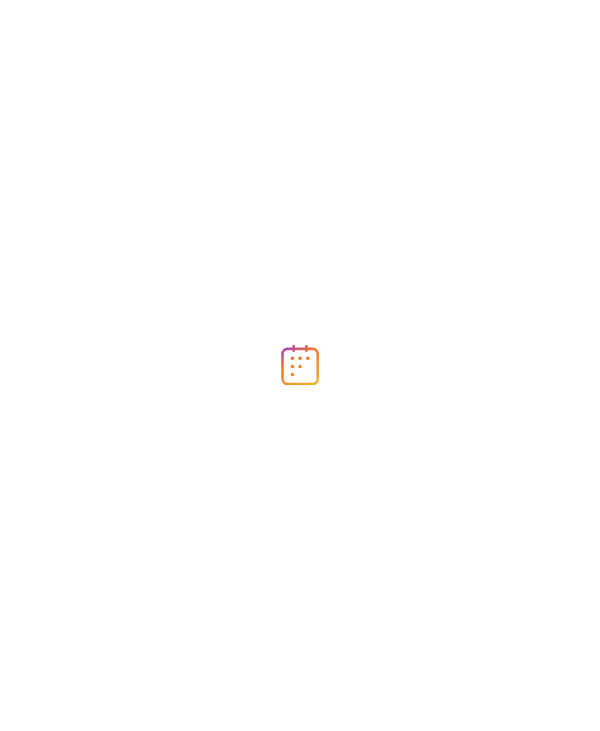 scroll, scrollTop: 0, scrollLeft: 0, axis: both 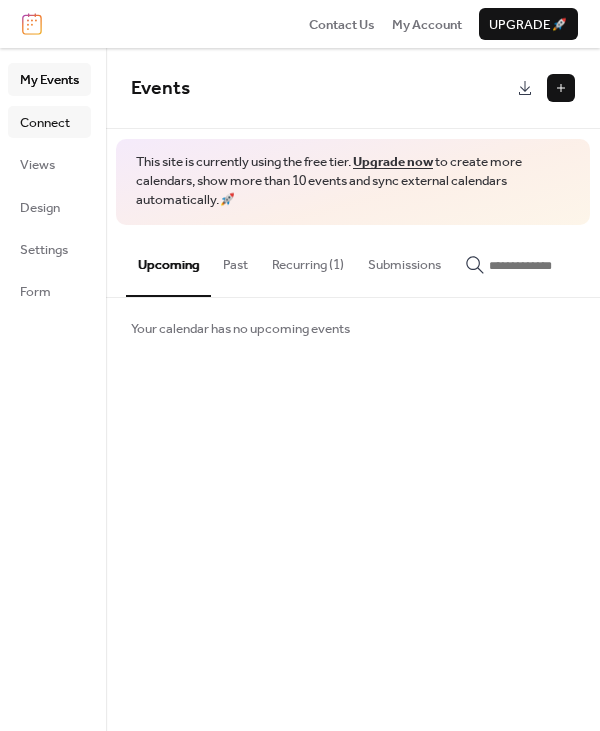 click on "Connect" at bounding box center [45, 123] 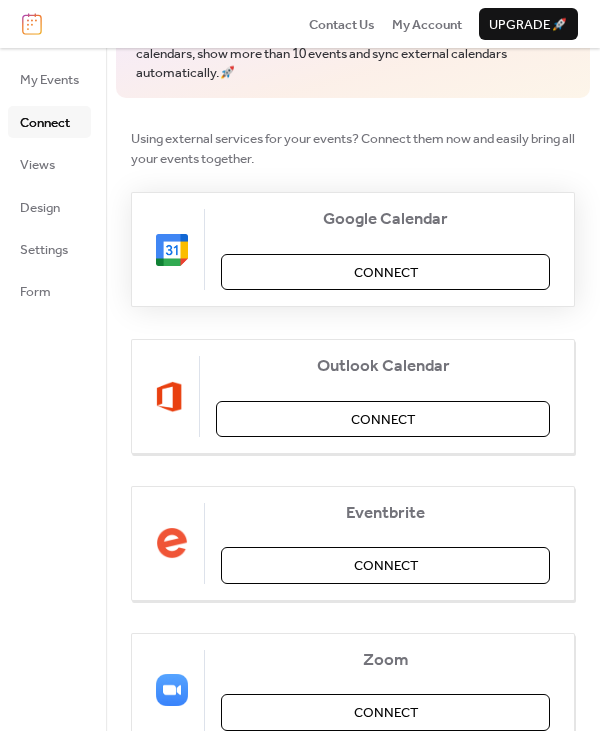 scroll, scrollTop: 0, scrollLeft: 0, axis: both 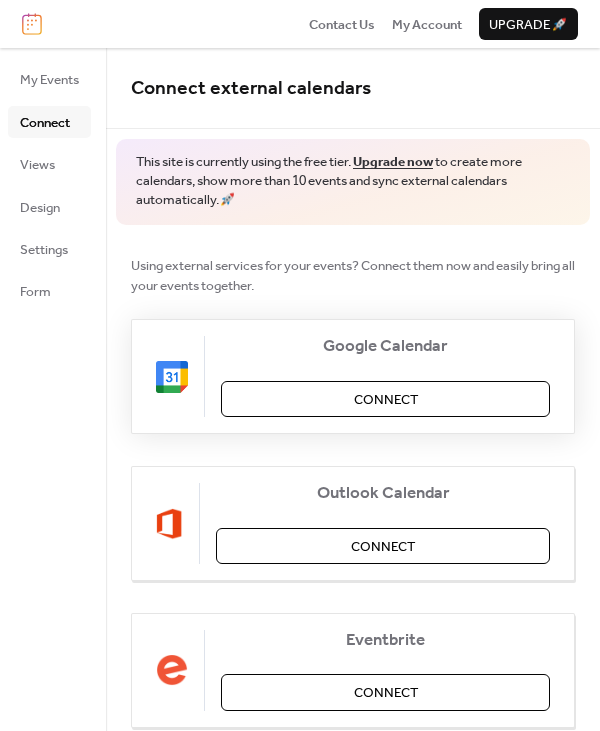click on "Connect" at bounding box center [385, 399] 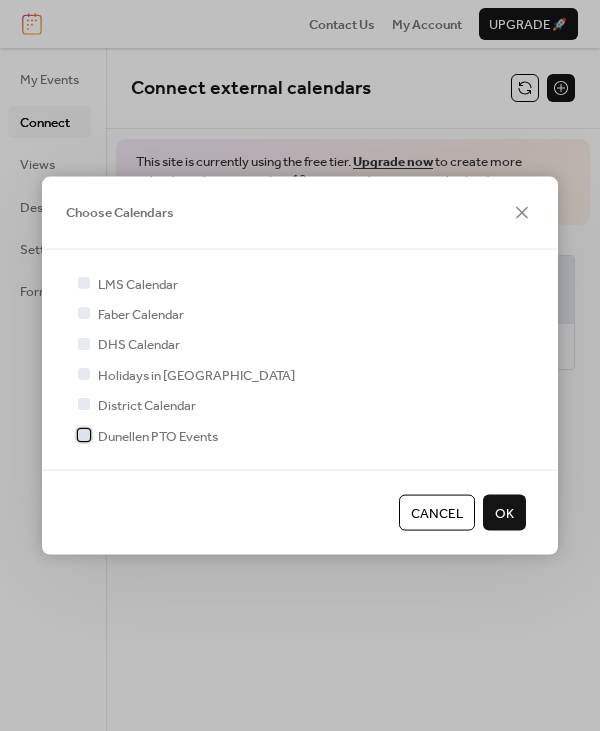 click at bounding box center [84, 435] 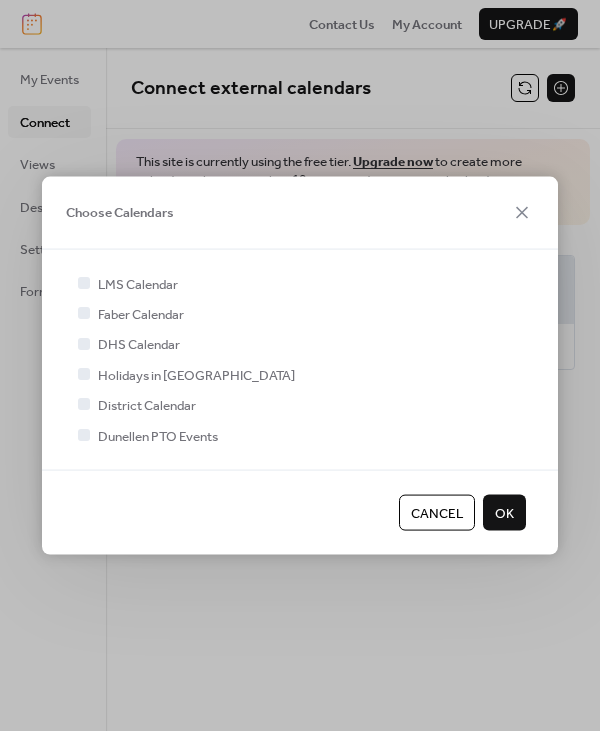 click on "OK" at bounding box center (504, 514) 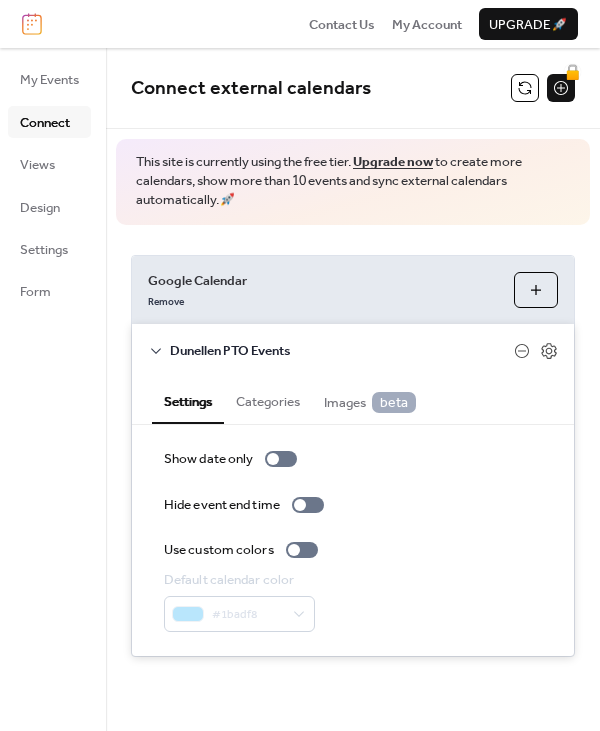 click on "Choose Calendars" at bounding box center (536, 290) 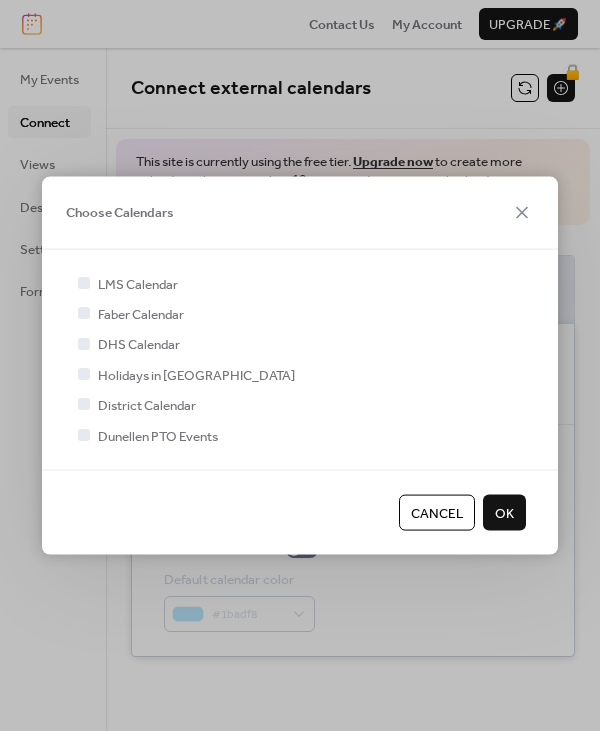 click on "OK" at bounding box center [504, 514] 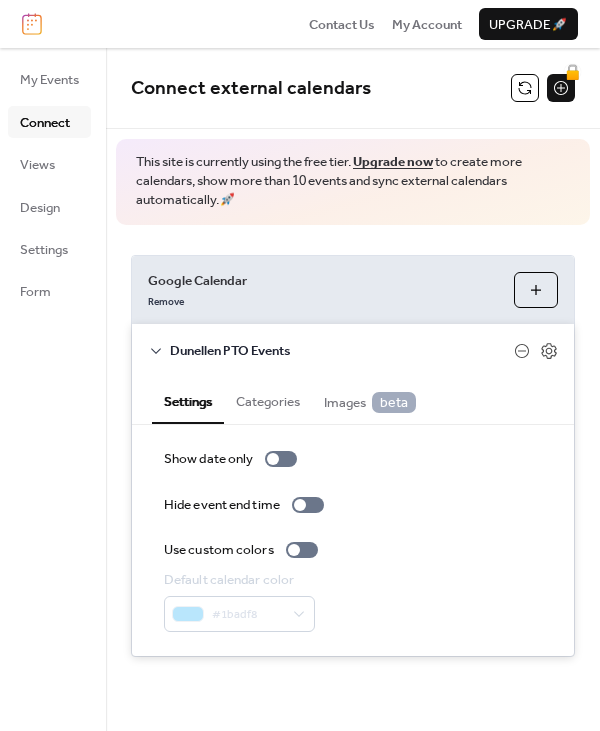 click on "Google Calendar Remove Choose Calendars Dunellen PTO Events Settings Categories Images   beta Show date only Hide event end time Use custom colors Default calendar color #1badf8 The categories listed here will apply to all events imported from this source. No categories added yet. Add Category  🔒 When first enabled, you'll be asked for read-only Google Drive access (view/download only). No edit or delete permissions. Display event attachments as images  🔒" at bounding box center (353, 456) 